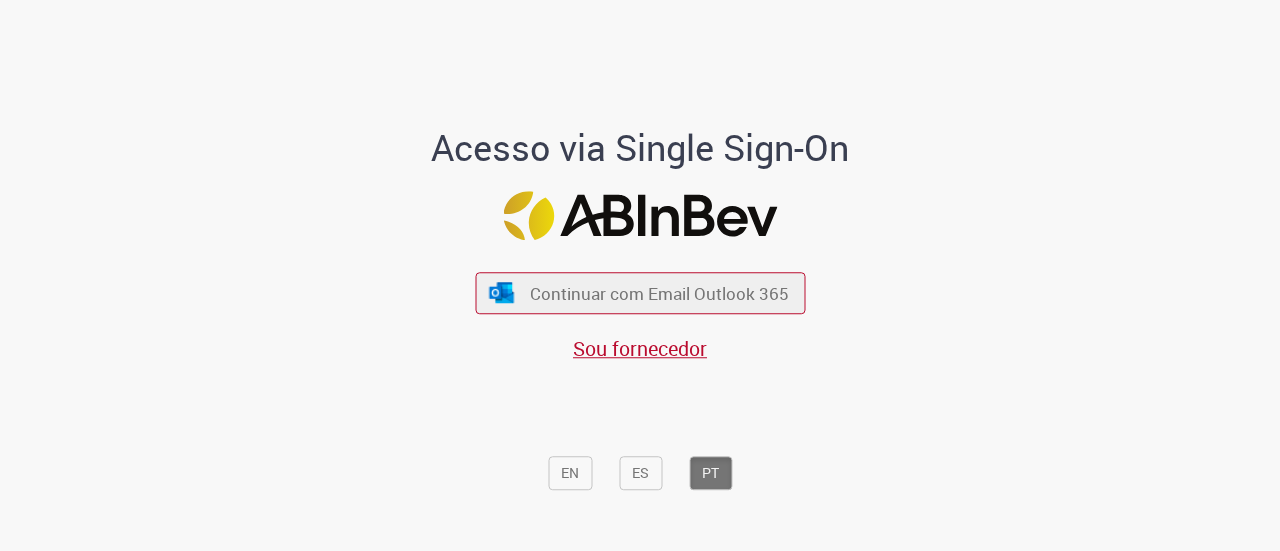 scroll, scrollTop: 0, scrollLeft: 0, axis: both 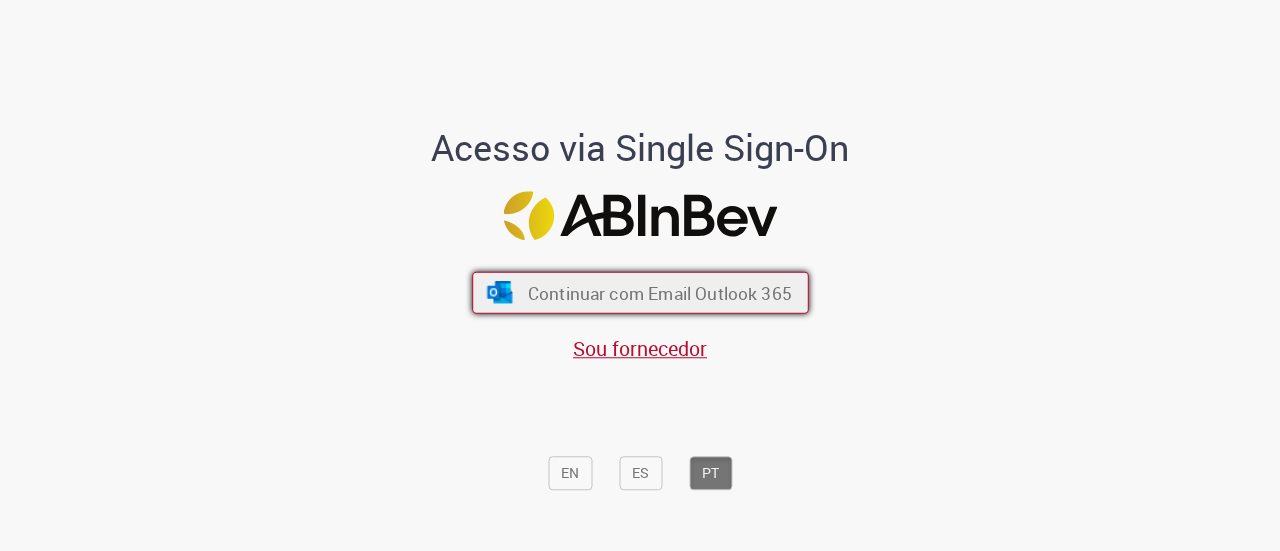 click on "Continuar com Email Outlook 365" at bounding box center (640, 293) 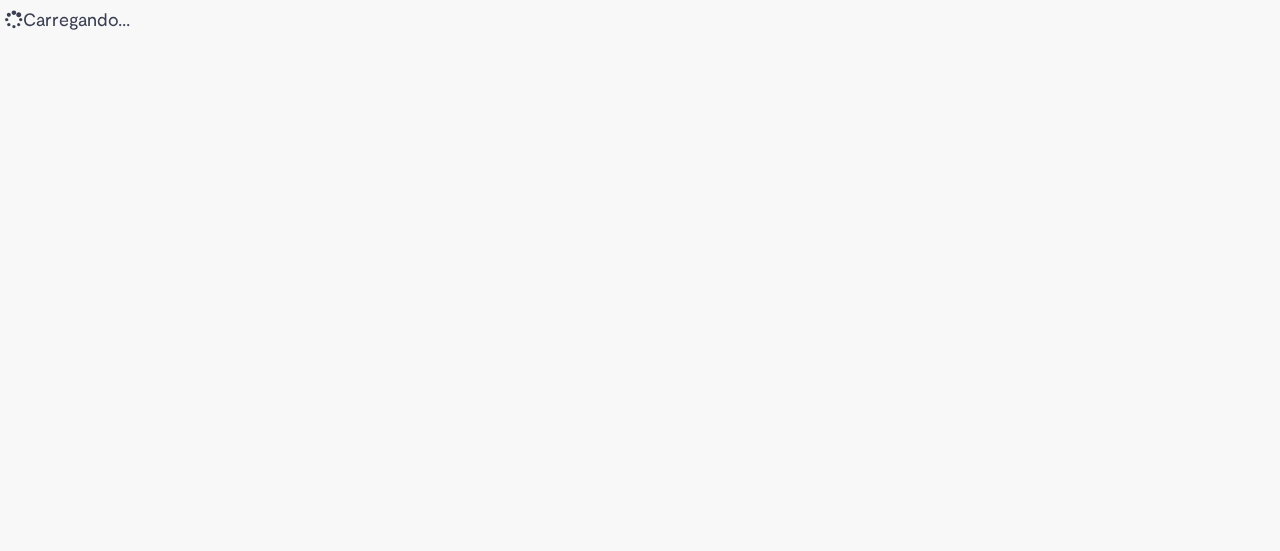 scroll, scrollTop: 0, scrollLeft: 0, axis: both 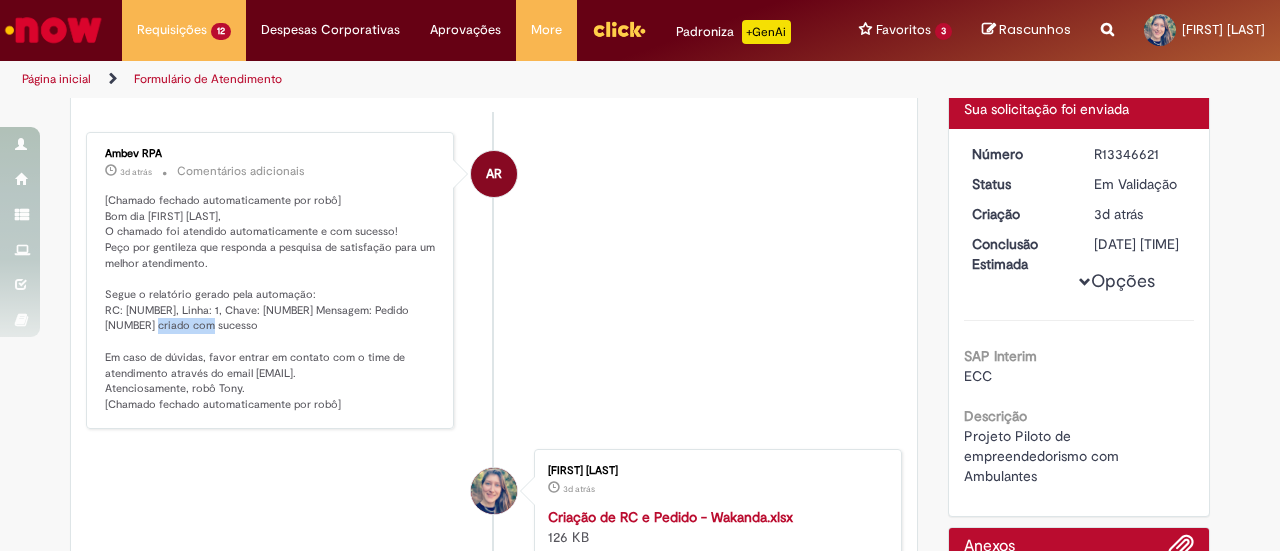 drag, startPoint x: 97, startPoint y: 323, endPoint x: 154, endPoint y: 323, distance: 57 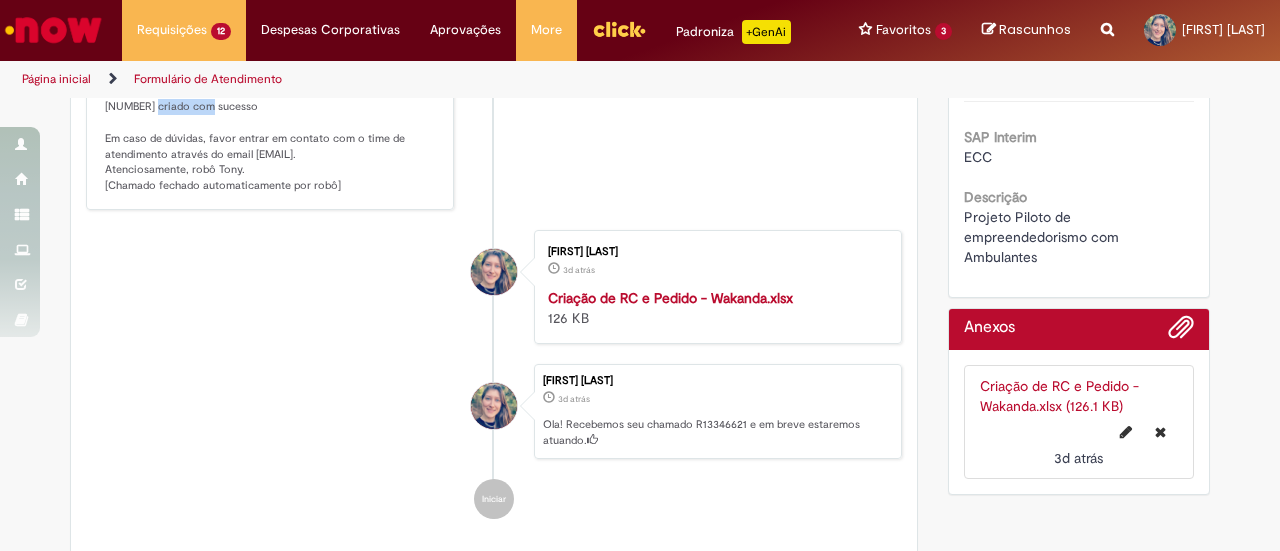 scroll, scrollTop: 283, scrollLeft: 0, axis: vertical 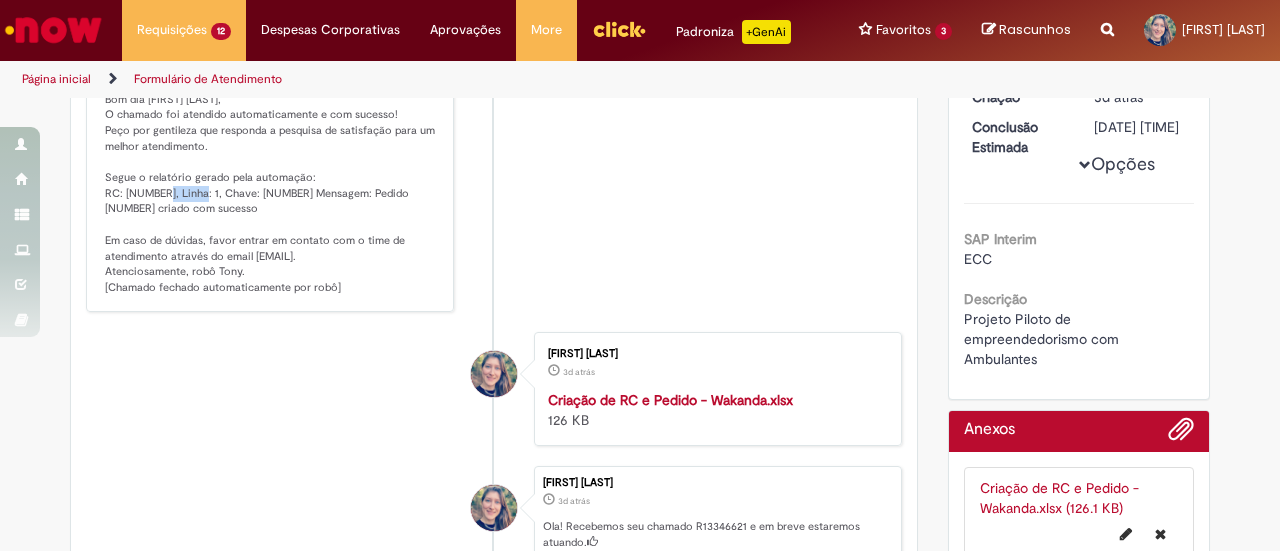 drag, startPoint x: 116, startPoint y: 193, endPoint x: 160, endPoint y: 196, distance: 44.102154 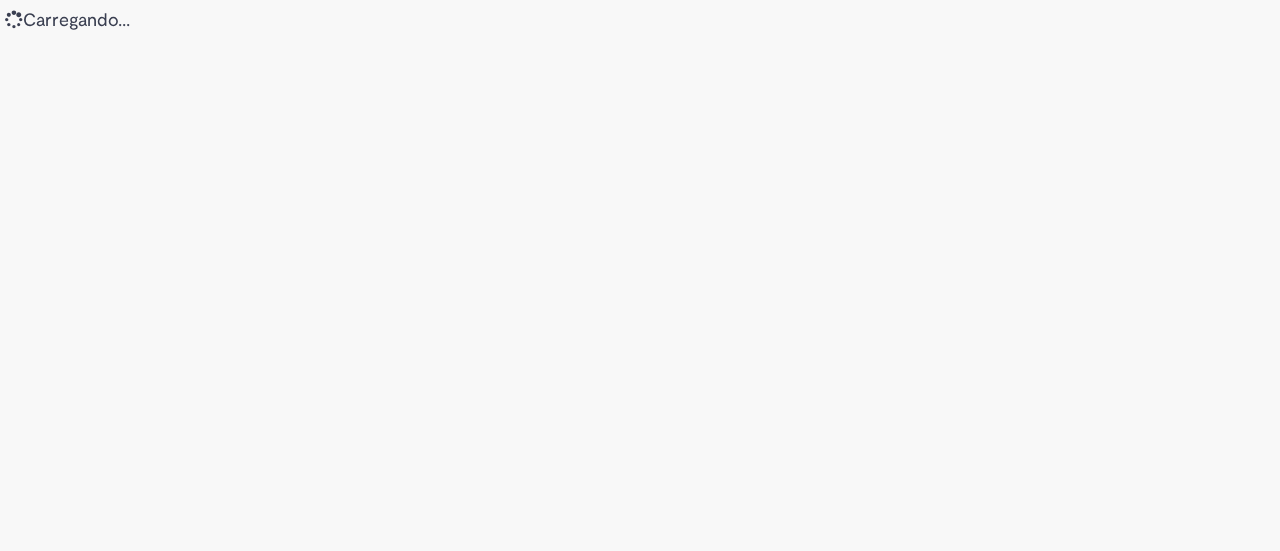 scroll, scrollTop: 0, scrollLeft: 0, axis: both 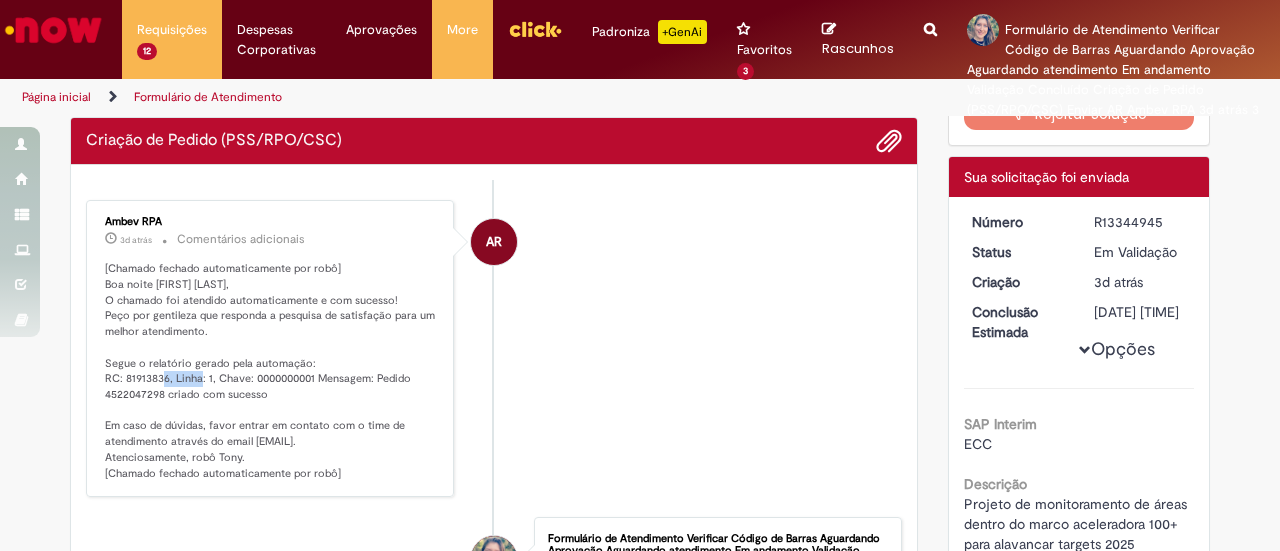 drag, startPoint x: 117, startPoint y: 356, endPoint x: 160, endPoint y: 360, distance: 43.185646 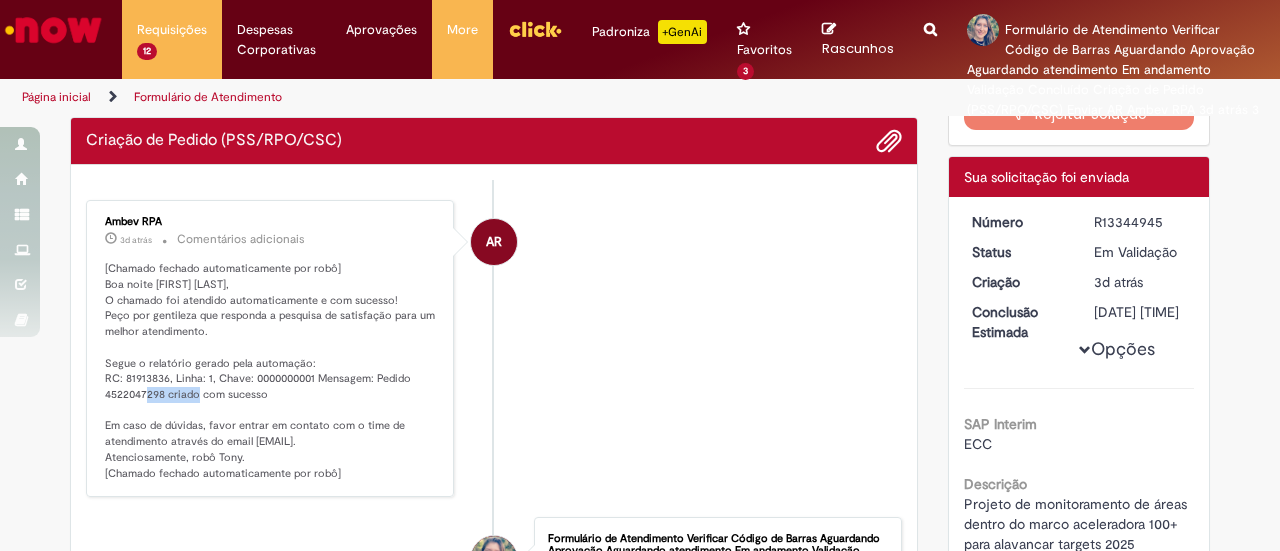 drag, startPoint x: 97, startPoint y: 371, endPoint x: 154, endPoint y: 372, distance: 57.00877 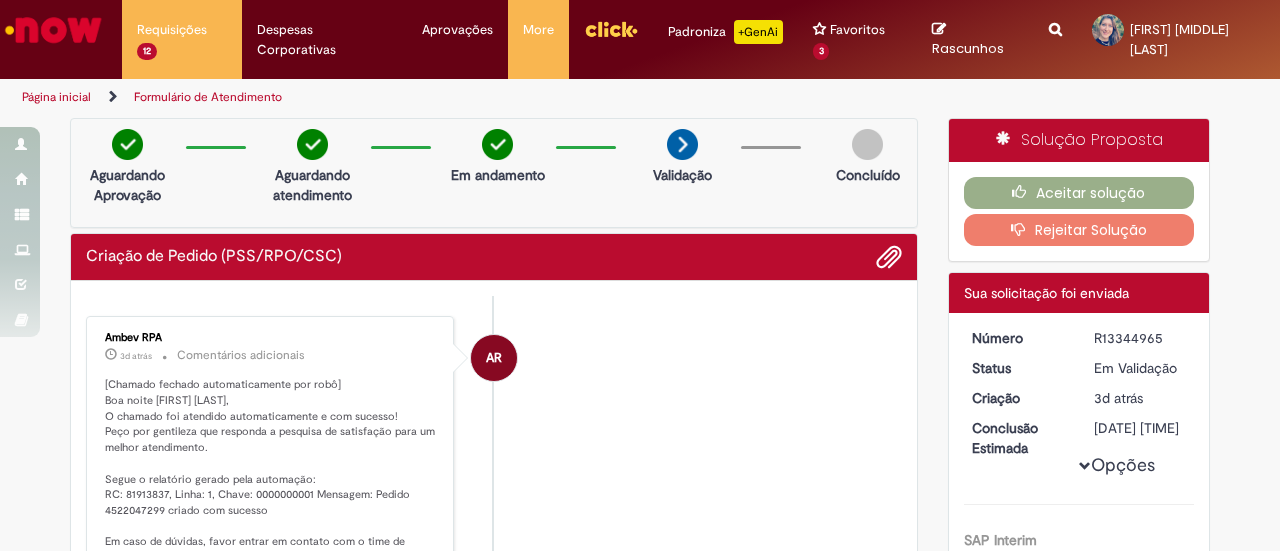 scroll, scrollTop: 0, scrollLeft: 0, axis: both 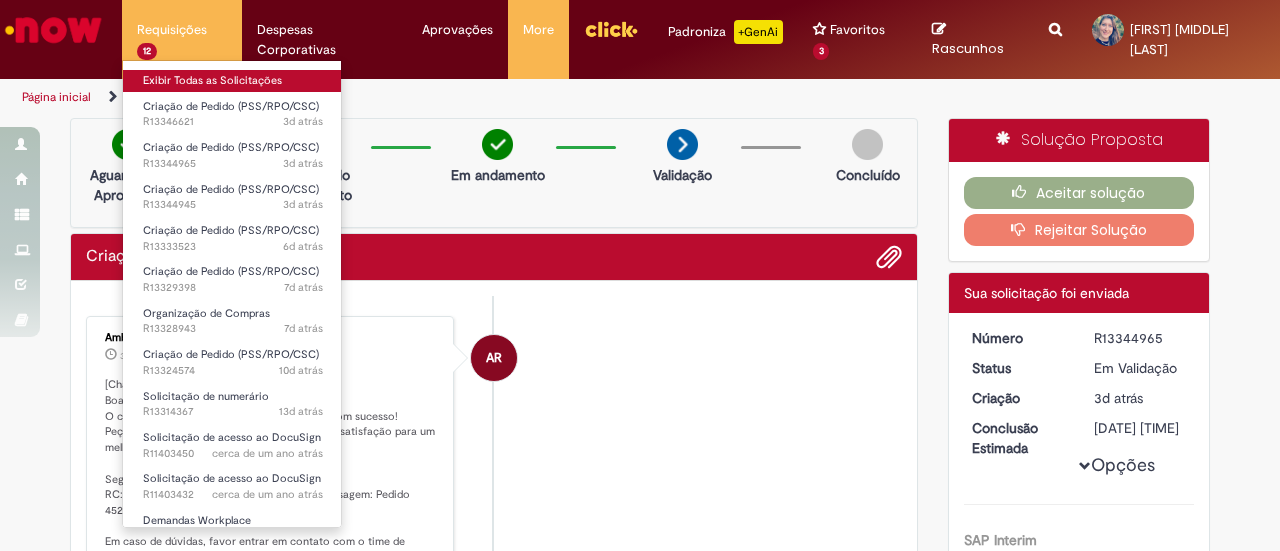 click on "Exibir Todas as Solicitações" at bounding box center [233, 81] 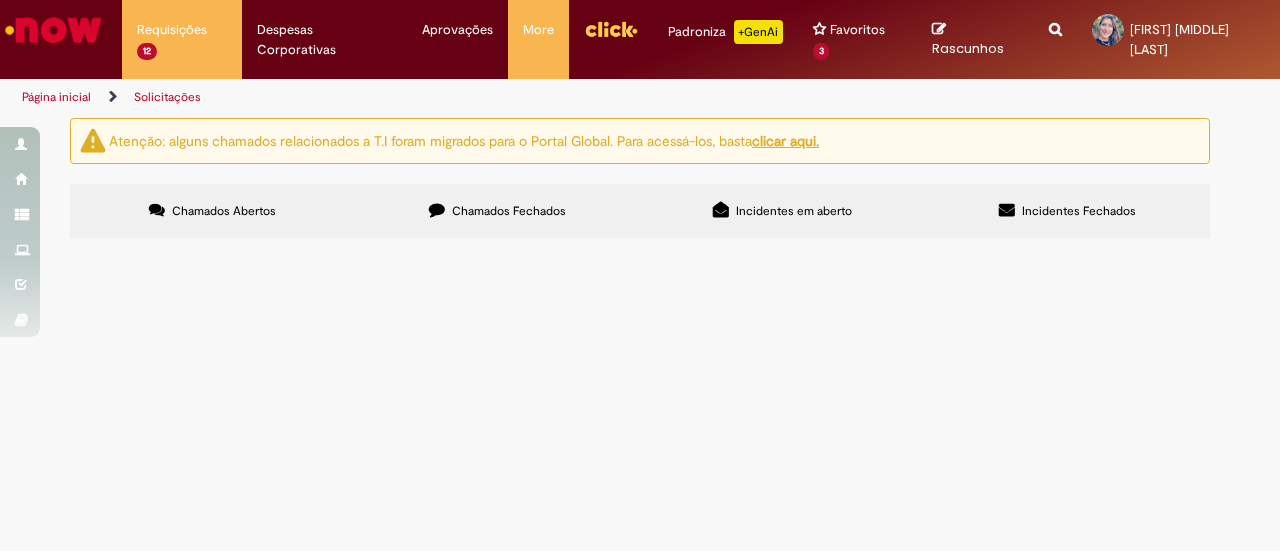 click on "Chamados Fechados" at bounding box center [509, 211] 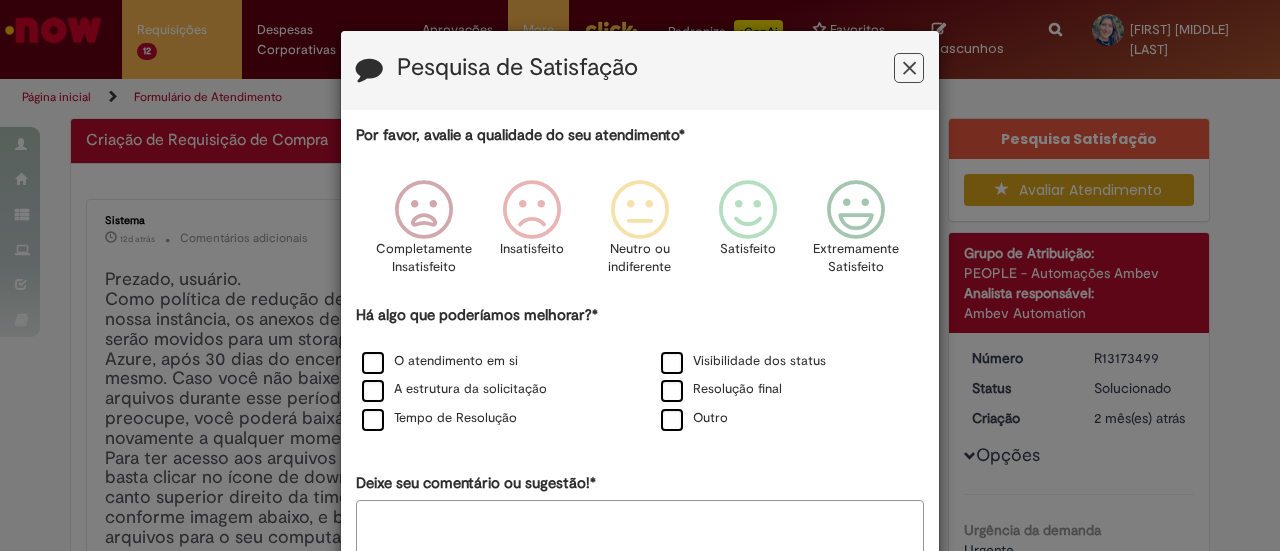 click at bounding box center [909, 68] 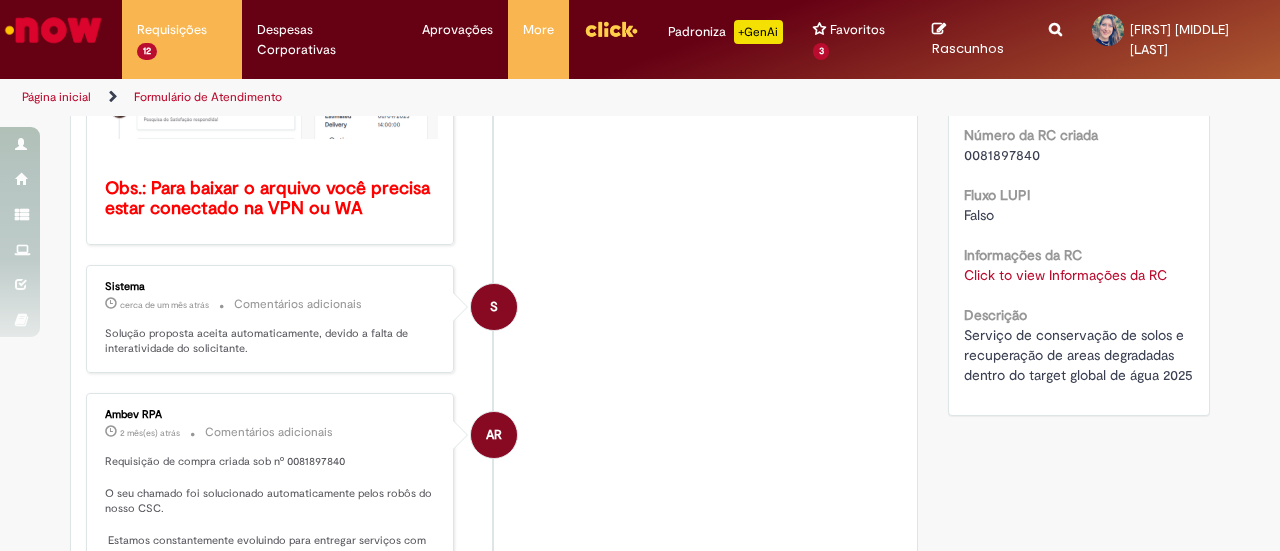 scroll, scrollTop: 781, scrollLeft: 0, axis: vertical 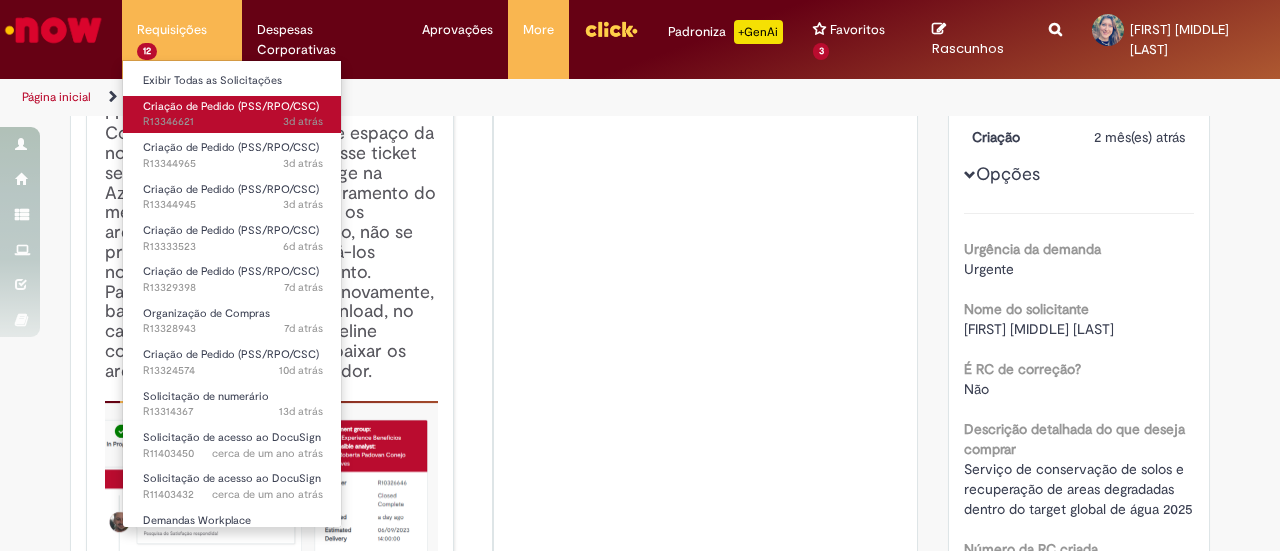click on "[TIME_AGO] [TIME_AGO]  R13346621" at bounding box center (233, 122) 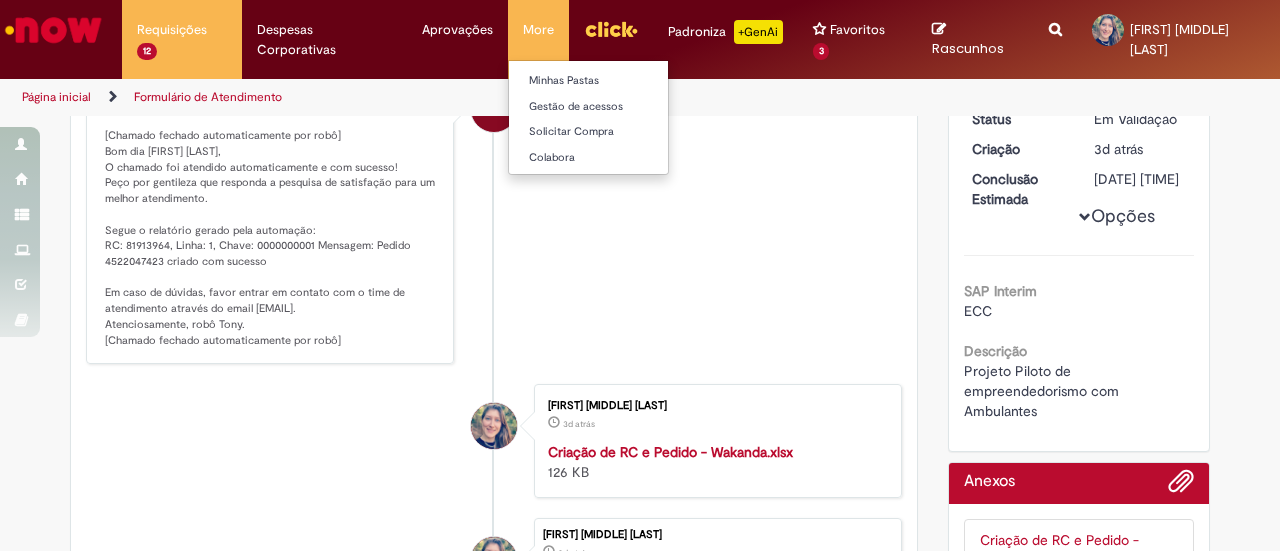 scroll, scrollTop: 114, scrollLeft: 0, axis: vertical 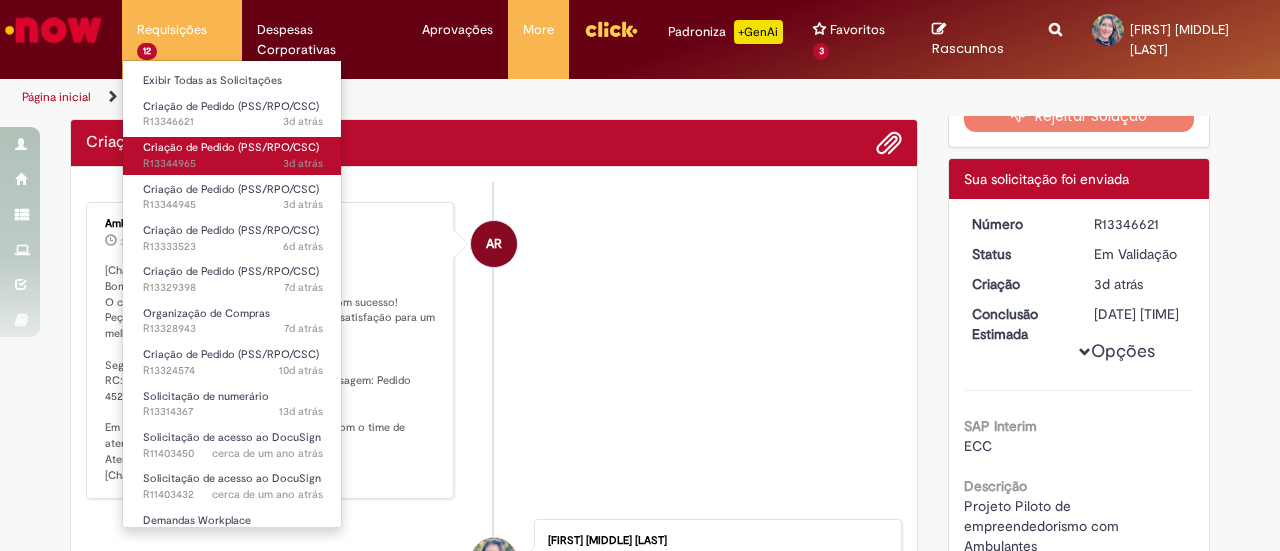 click on "Criação de Pedido (PSS/RPO/CSC)" at bounding box center (231, 147) 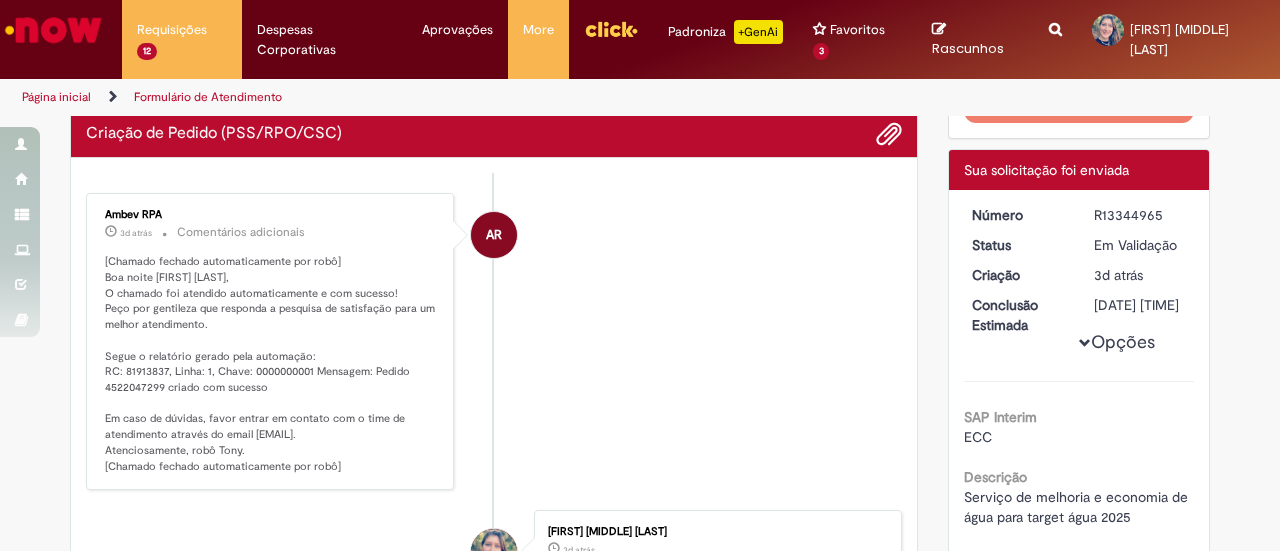 scroll, scrollTop: 166, scrollLeft: 0, axis: vertical 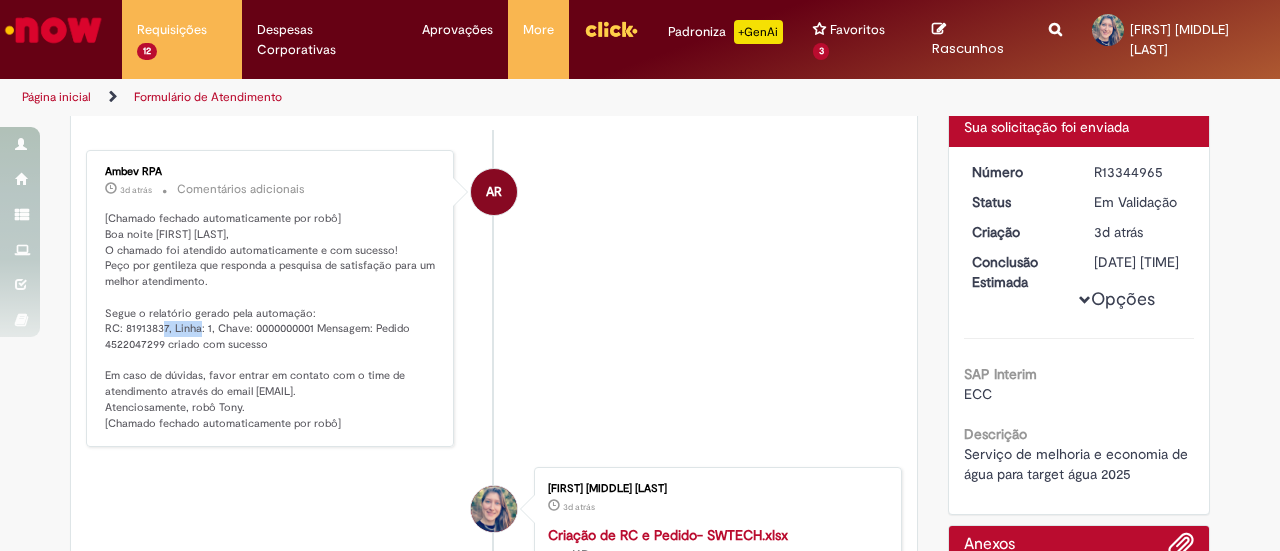 drag, startPoint x: 116, startPoint y: 303, endPoint x: 159, endPoint y: 304, distance: 43.011627 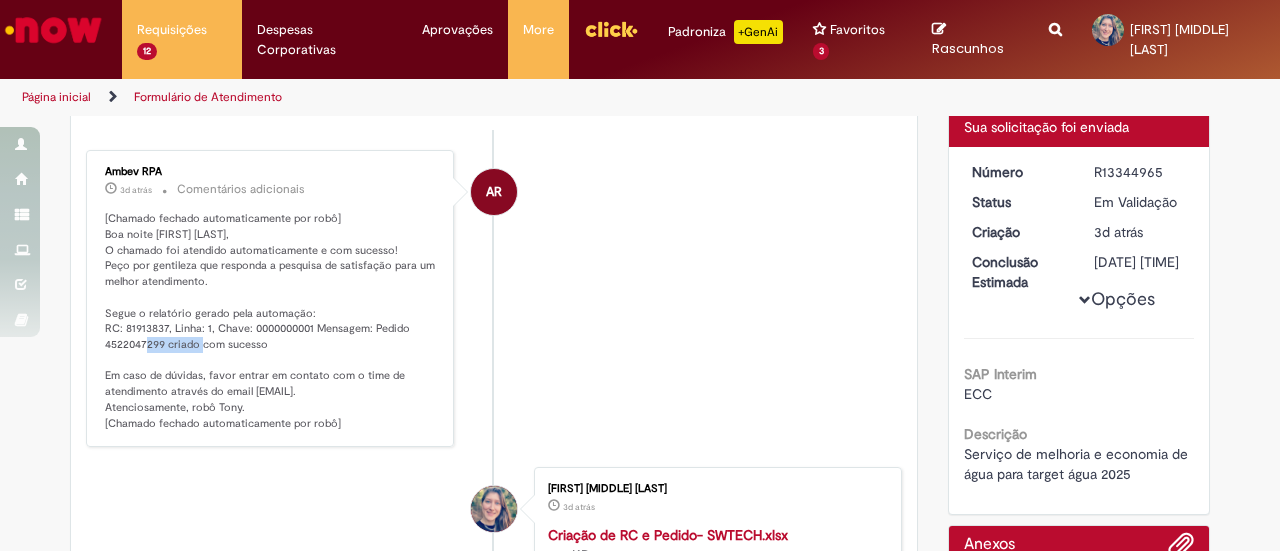 drag, startPoint x: 96, startPoint y: 320, endPoint x: 158, endPoint y: 321, distance: 62.008064 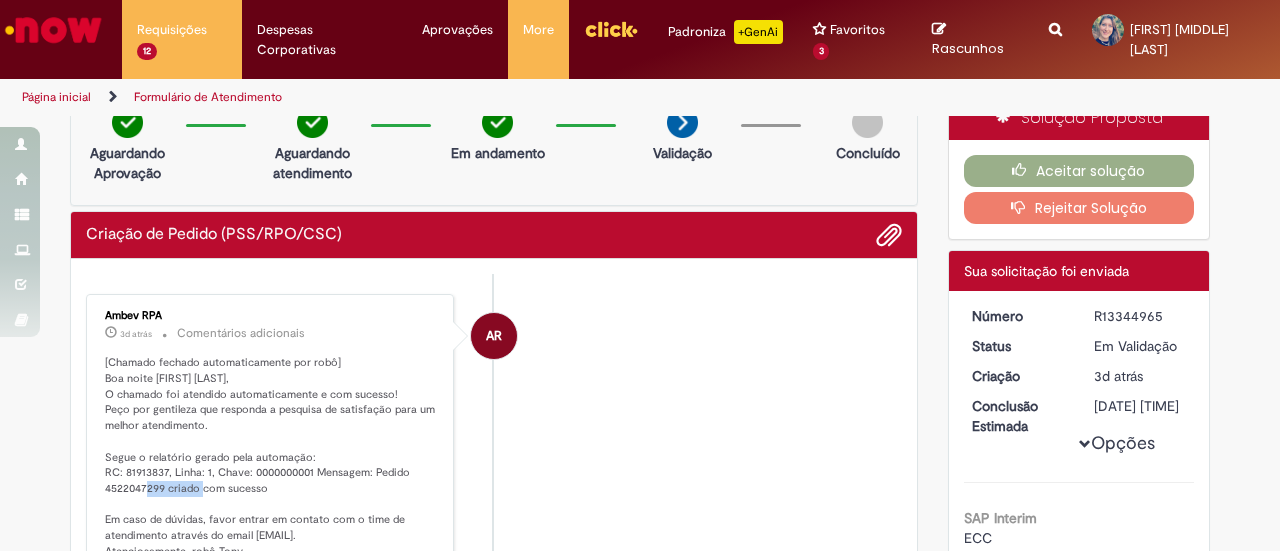 scroll, scrollTop: 0, scrollLeft: 0, axis: both 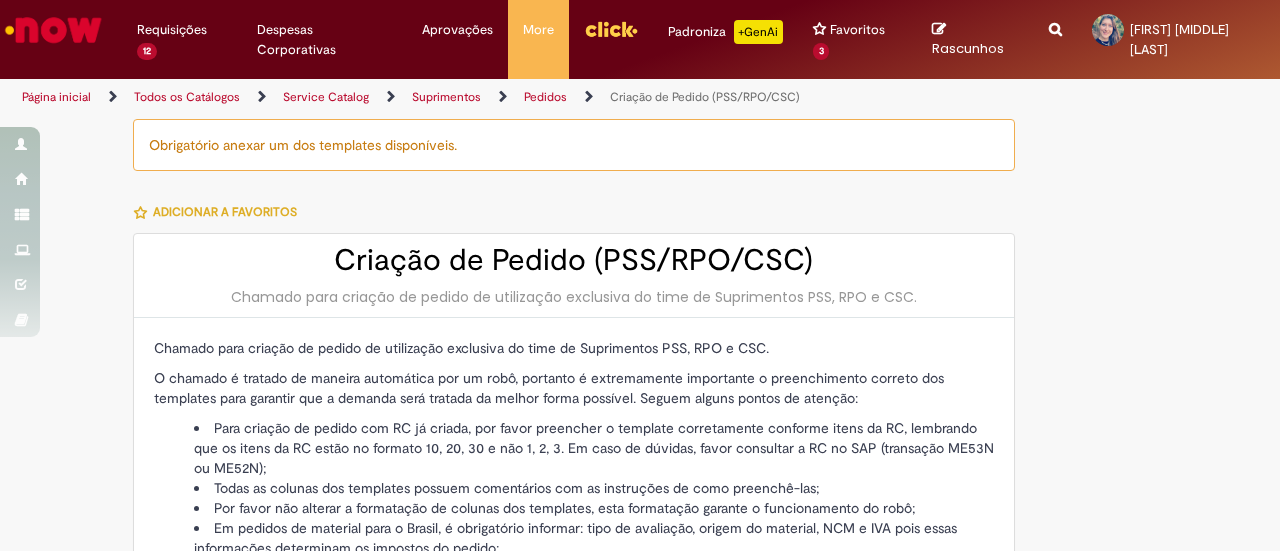 type on "**********" 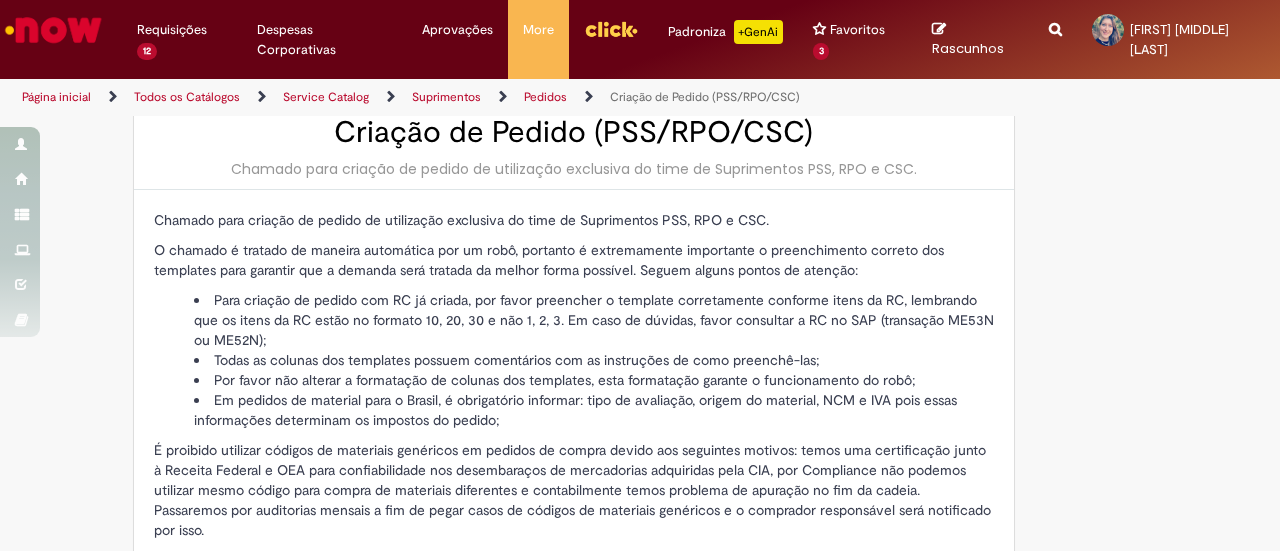 scroll, scrollTop: 0, scrollLeft: 0, axis: both 